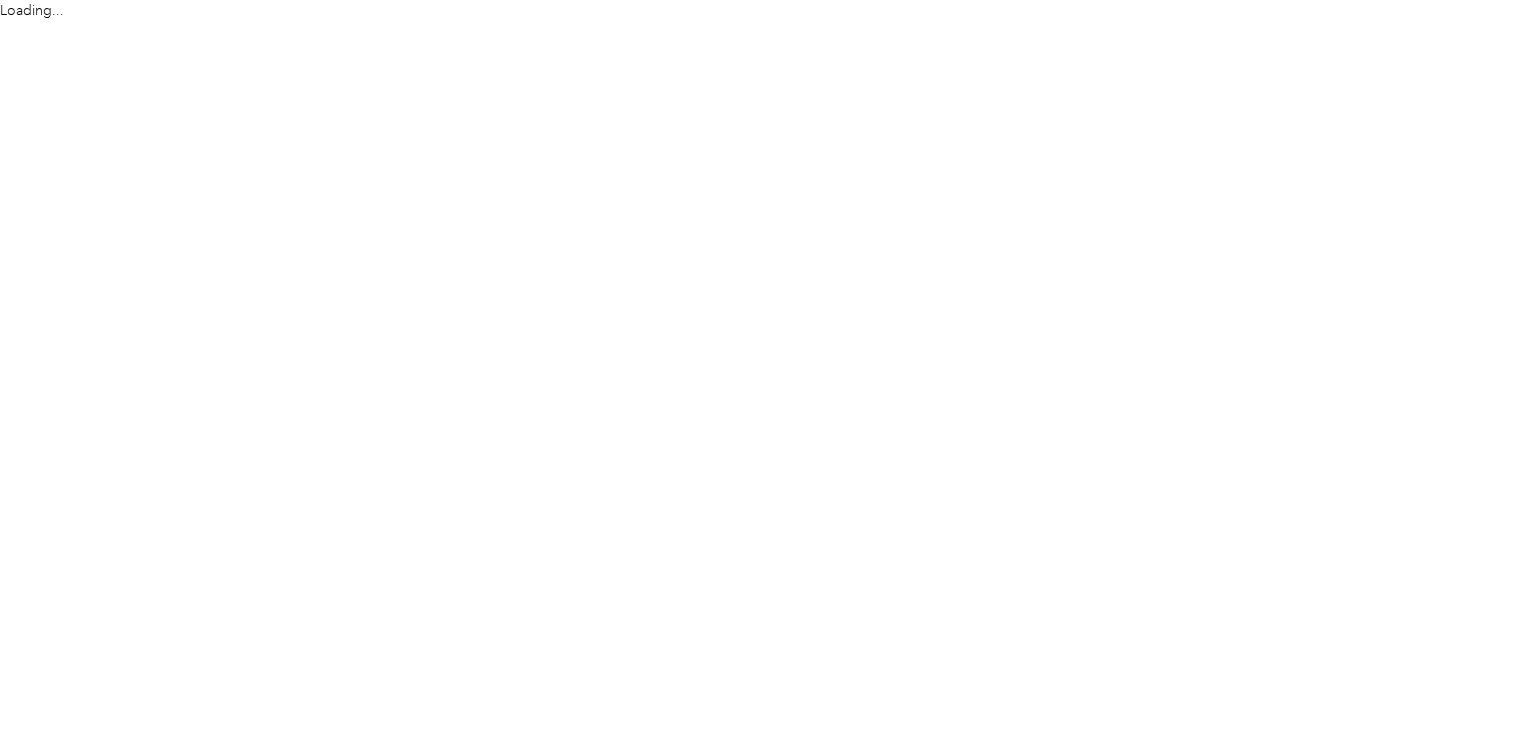 scroll, scrollTop: 0, scrollLeft: 0, axis: both 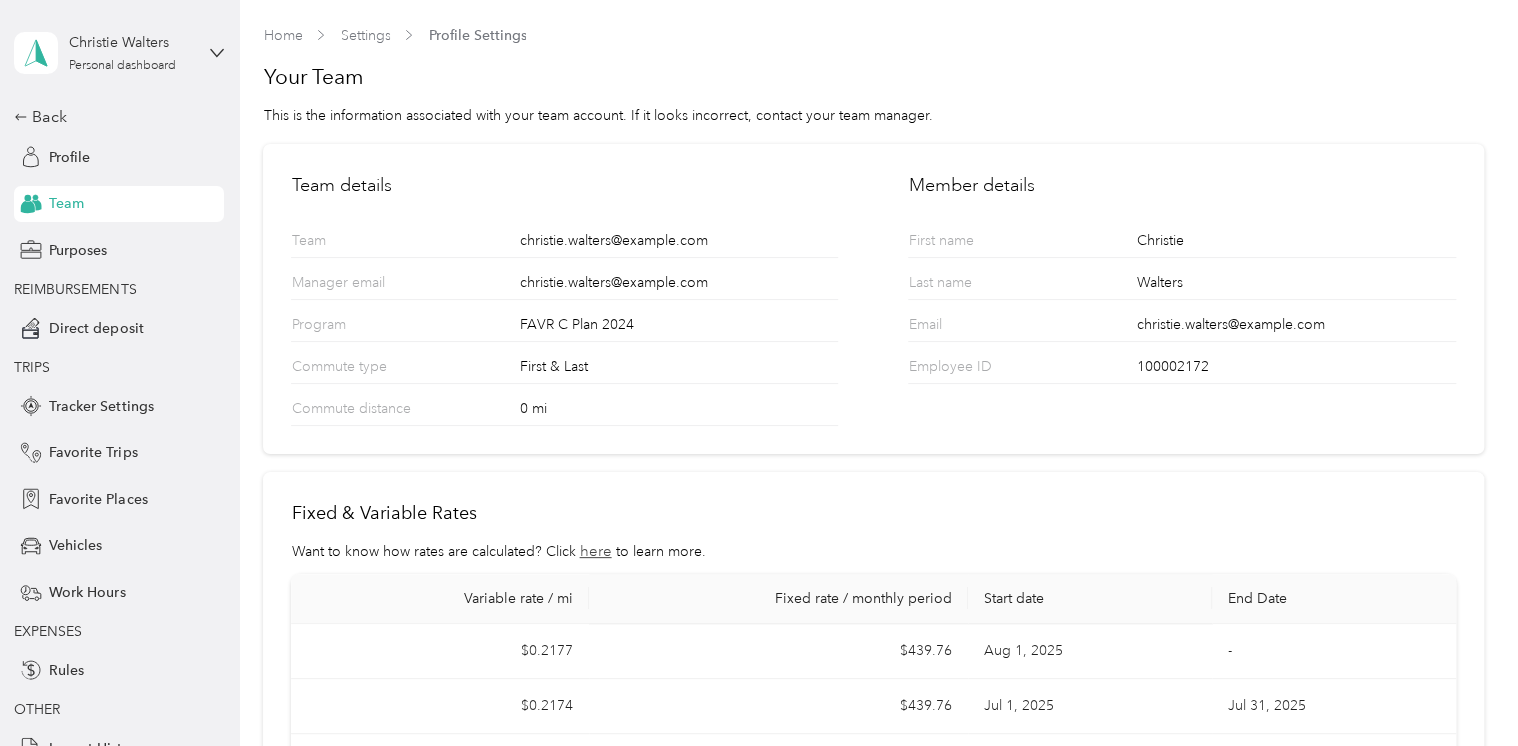 click on "Christie Walters Personal dashboard" at bounding box center (119, 53) 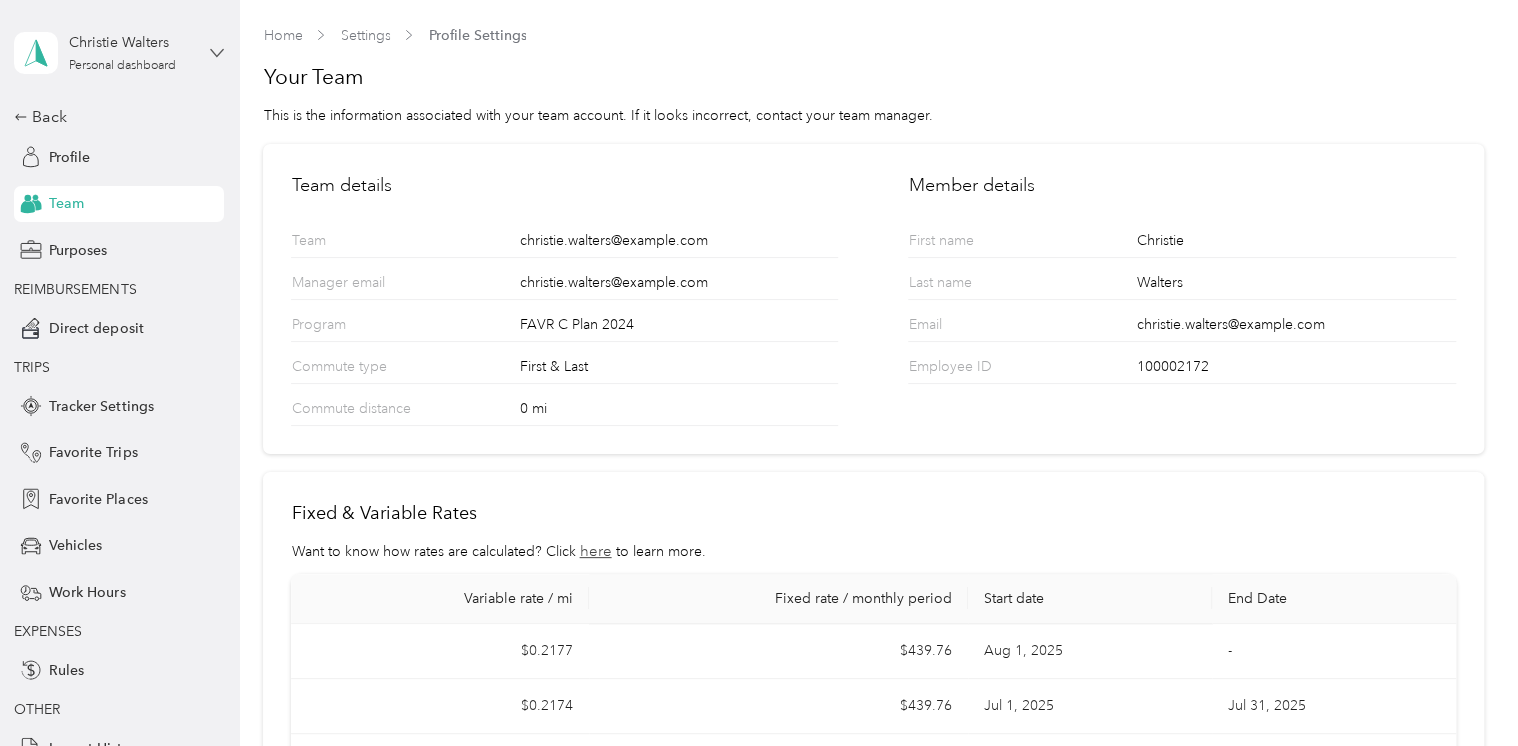 click 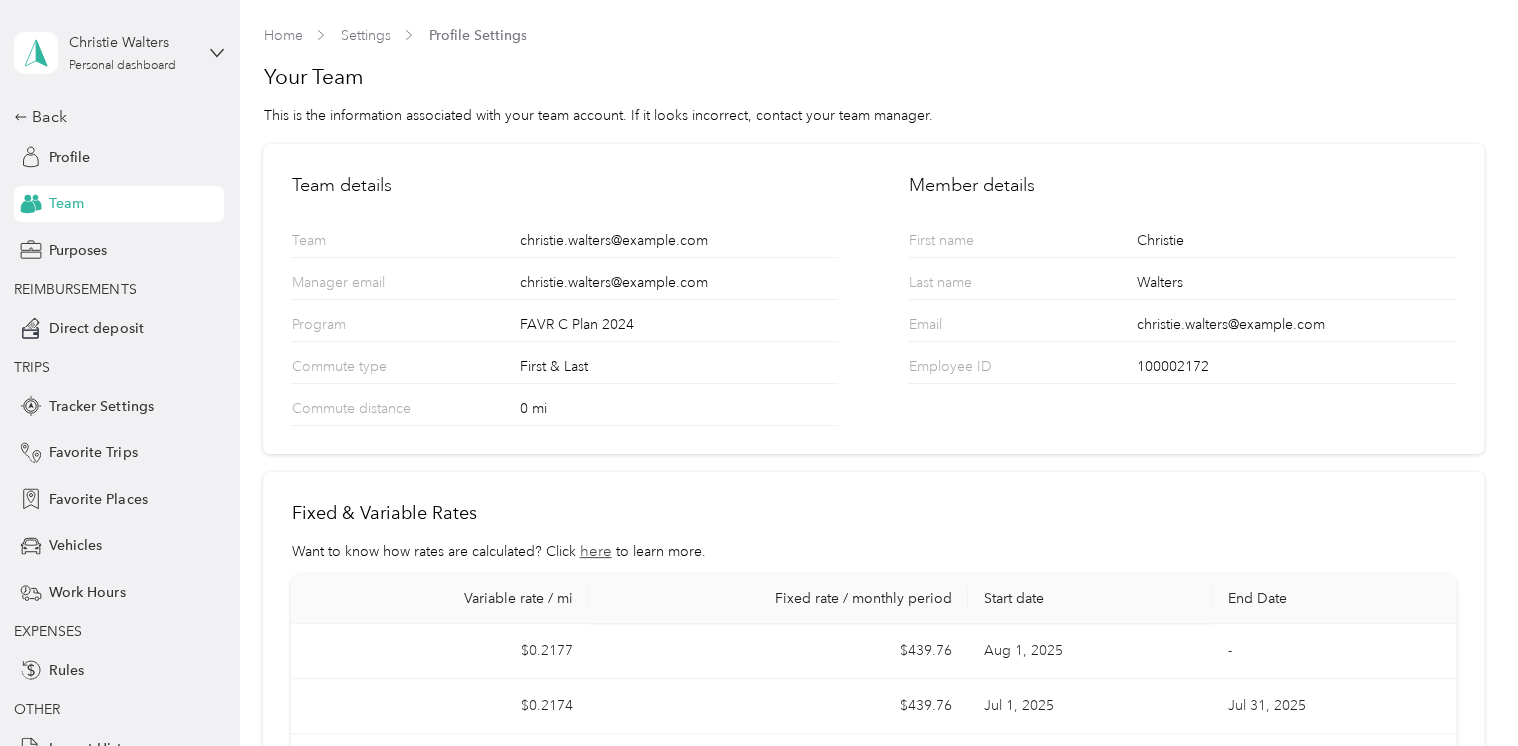 click on "Team dashboard" at bounding box center (196, 158) 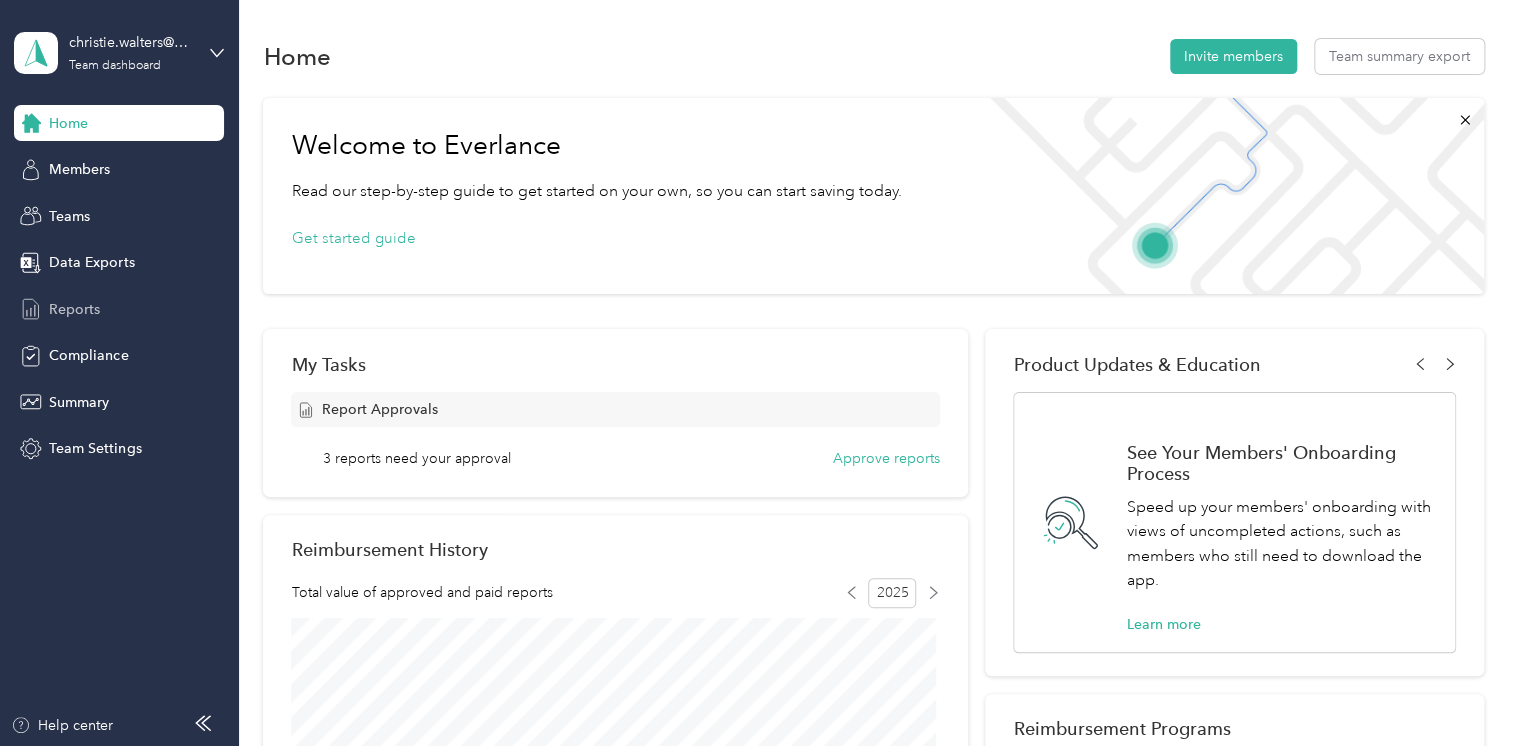 click on "Reports" at bounding box center [119, 309] 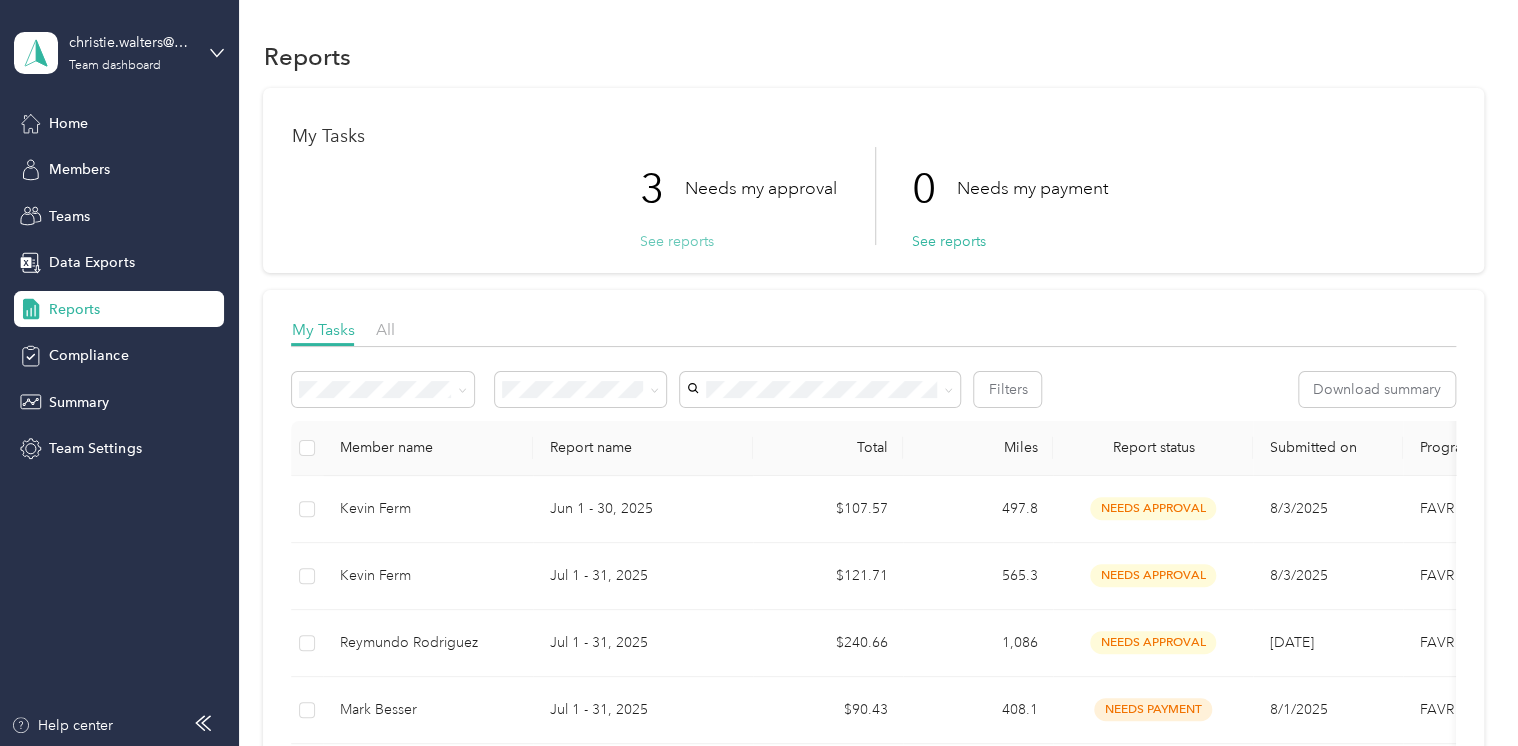 click on "See reports" at bounding box center (676, 241) 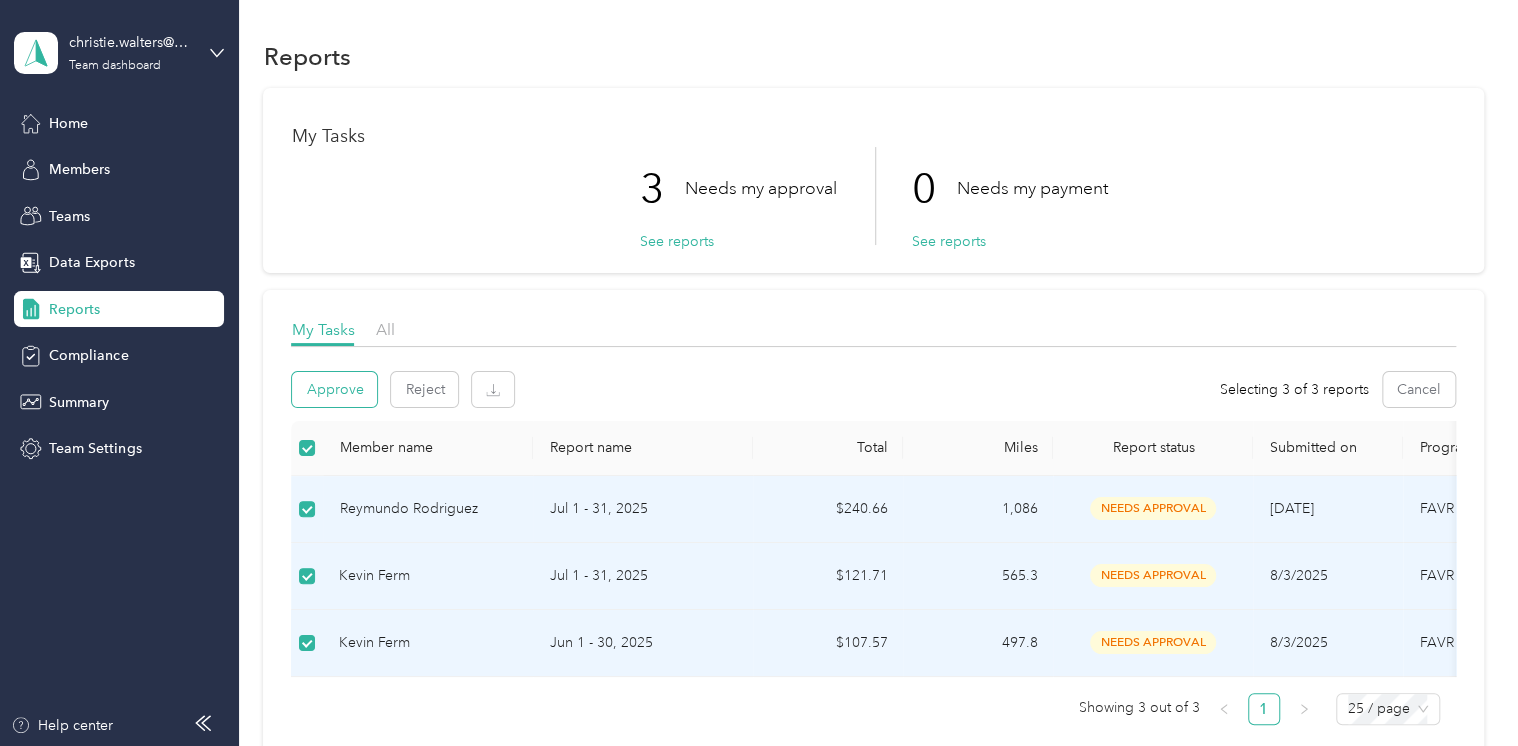 click on "Approve" at bounding box center [334, 389] 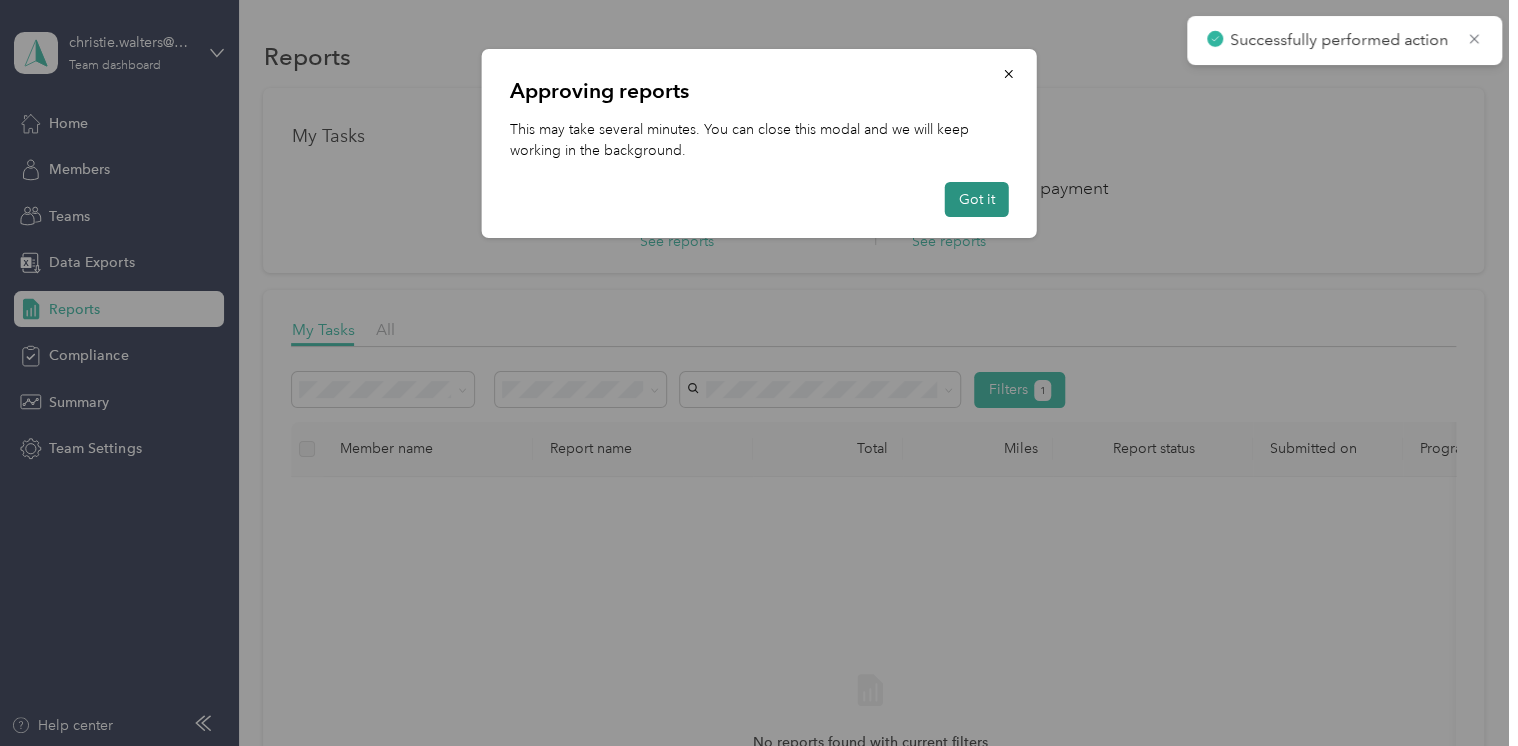 click on "Got it" at bounding box center (977, 199) 